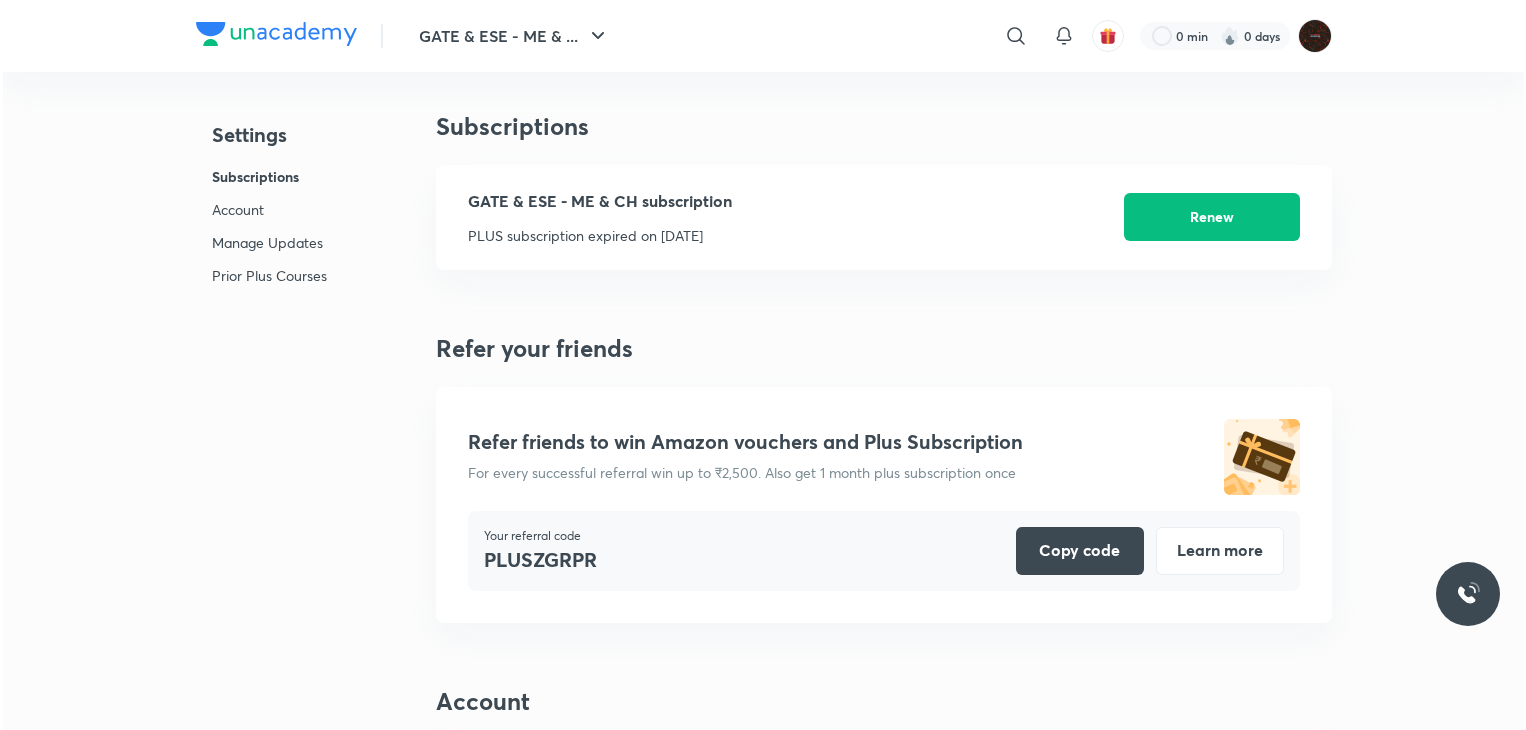 scroll, scrollTop: 0, scrollLeft: 0, axis: both 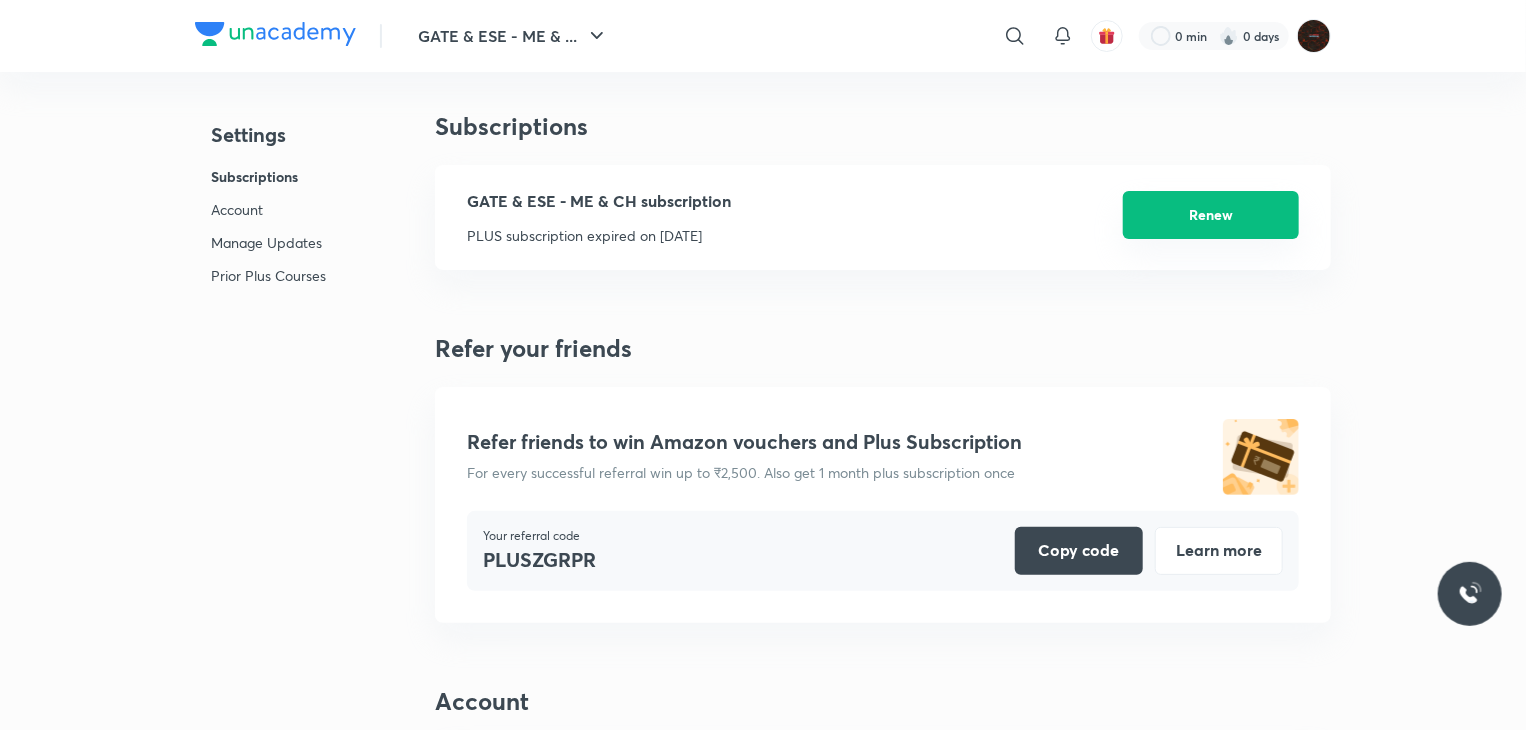 click on "Renew" at bounding box center (1211, 215) 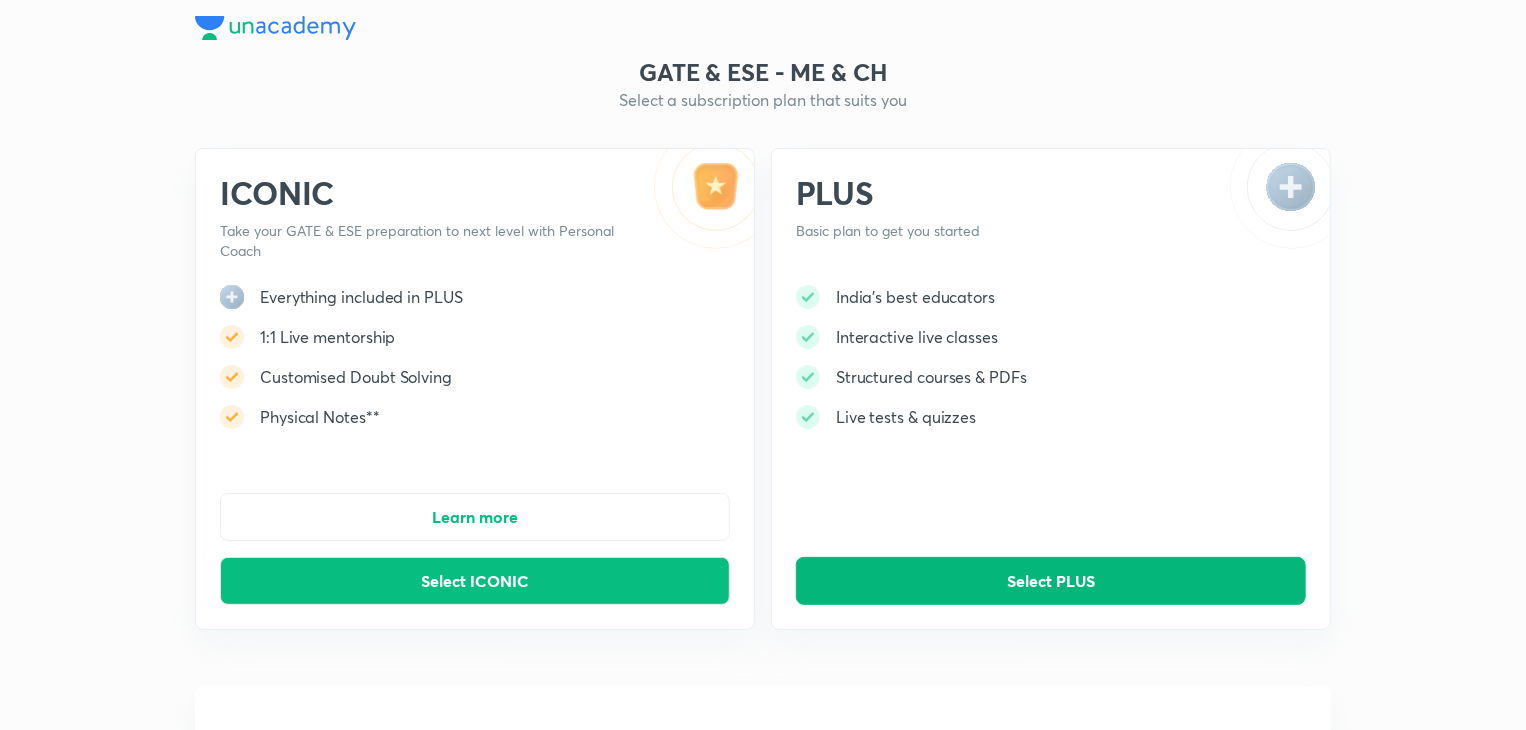 click on "Select PLUS" at bounding box center (1051, 581) 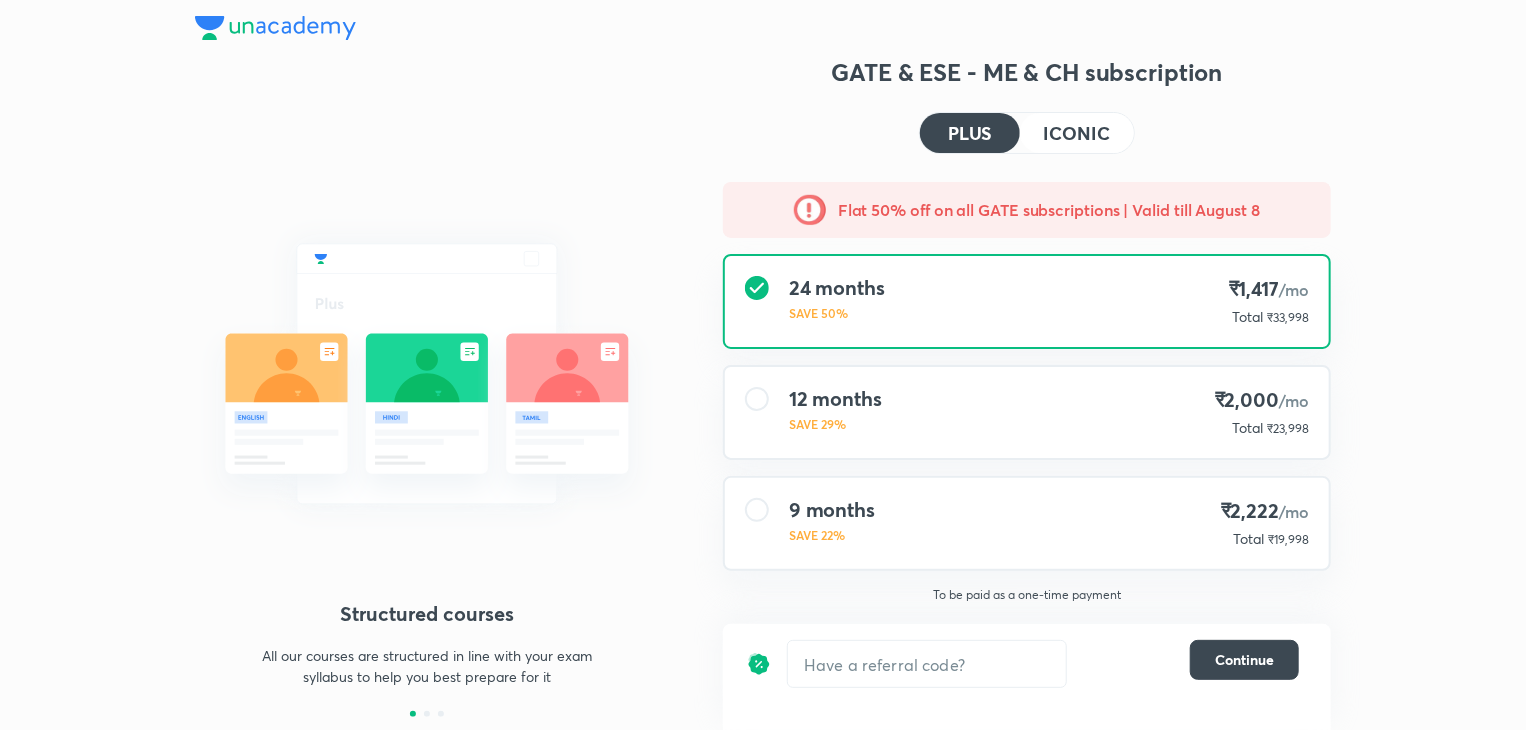 scroll, scrollTop: 76, scrollLeft: 0, axis: vertical 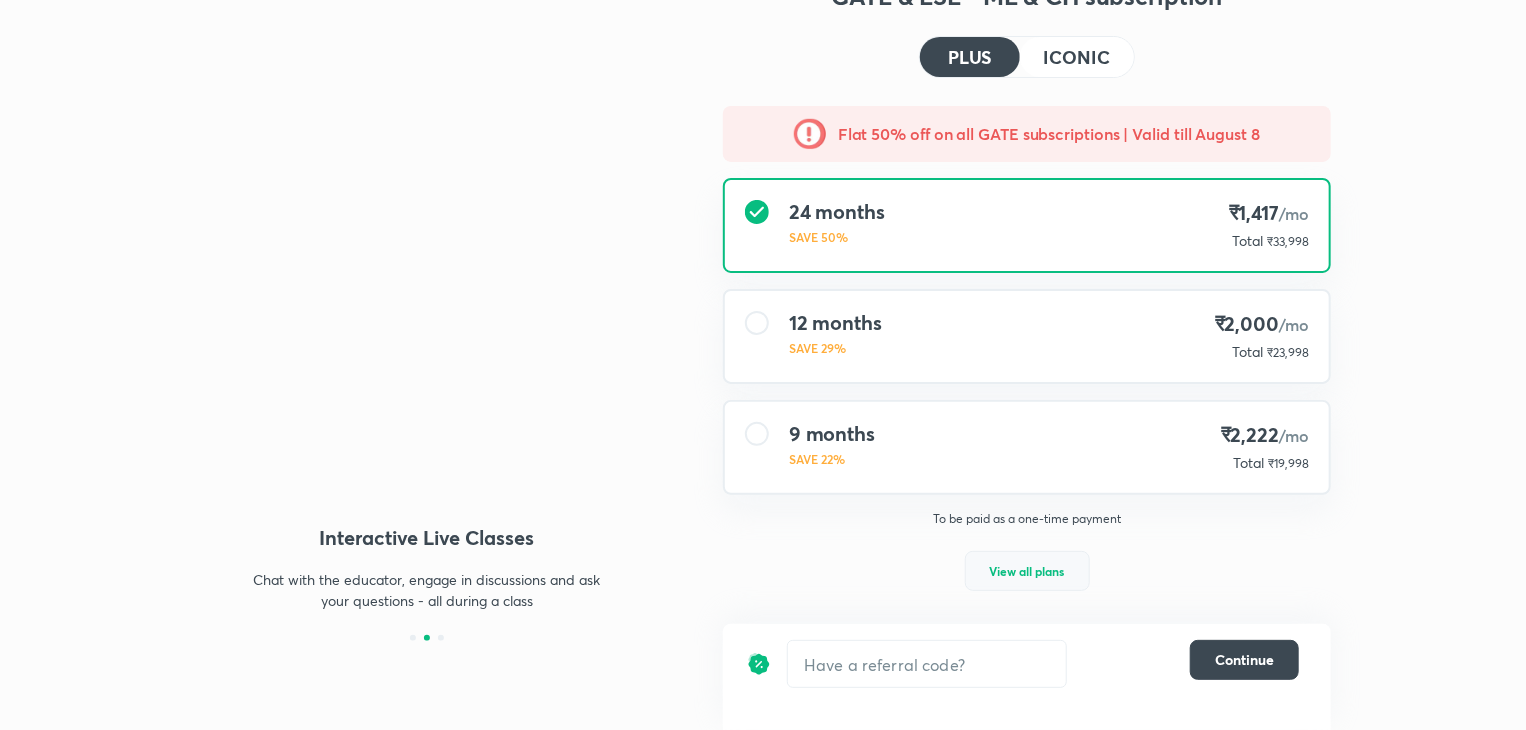 click on "View all plans" at bounding box center [1027, 571] 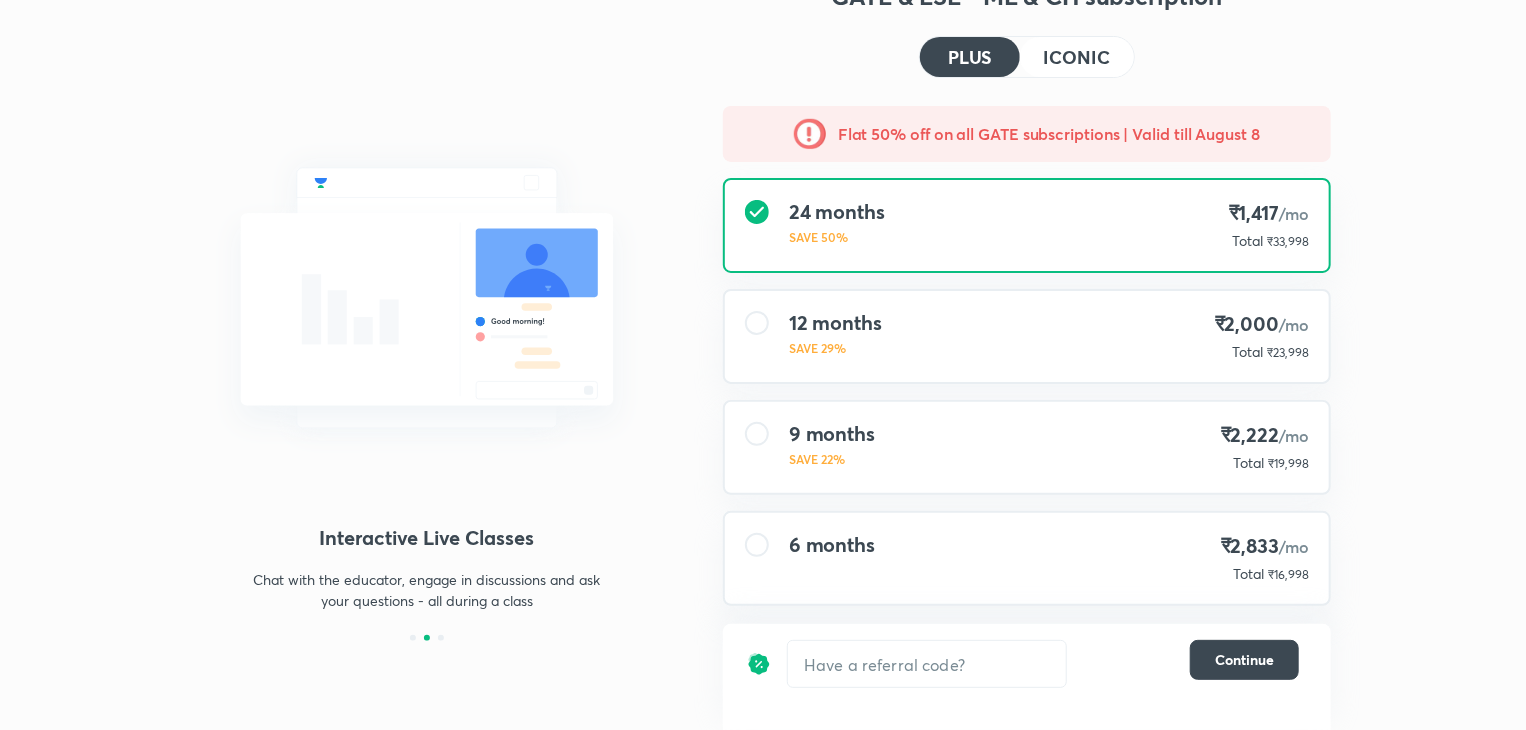 scroll, scrollTop: 99, scrollLeft: 0, axis: vertical 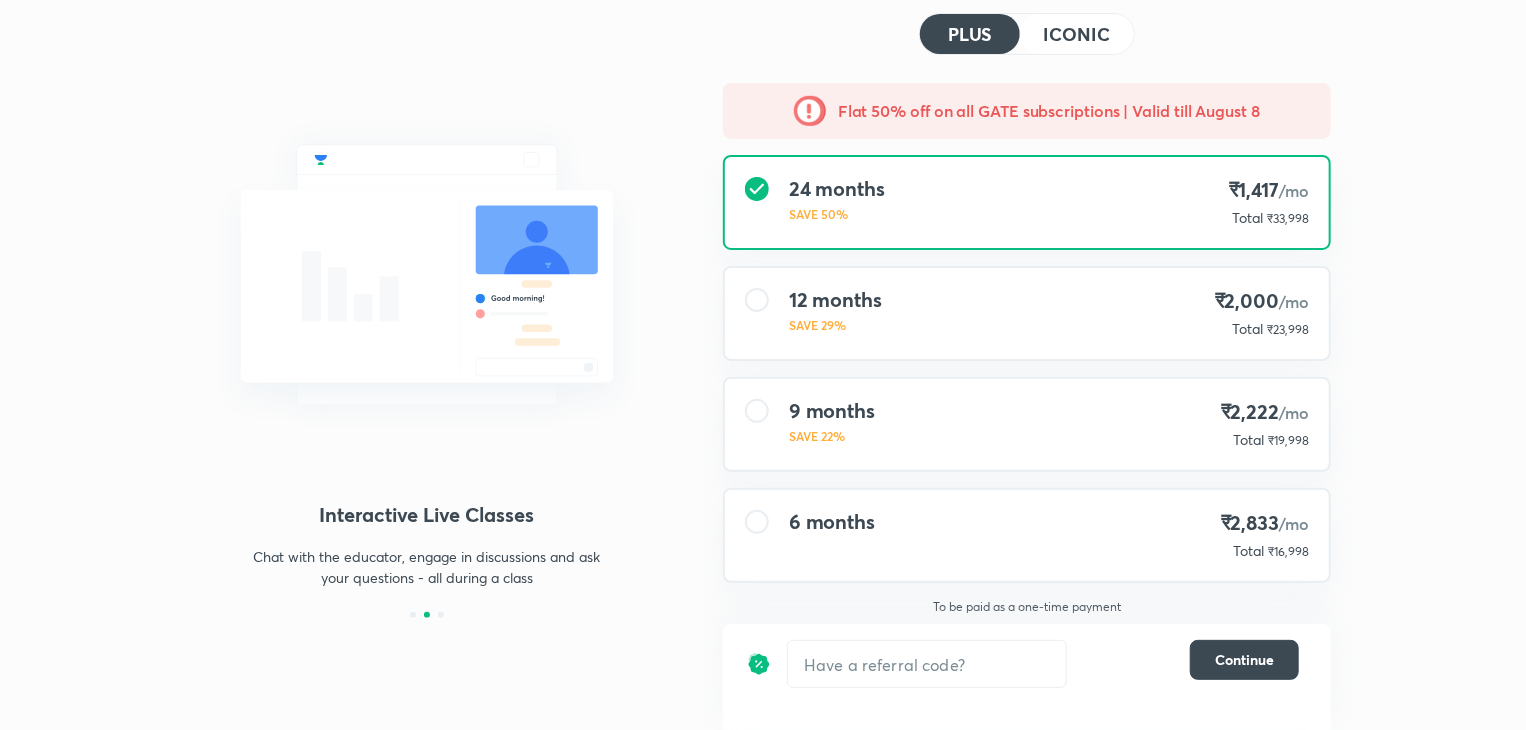 click on "6 months ₹2,833  /mo Total ₹16,998" at bounding box center (1027, 535) 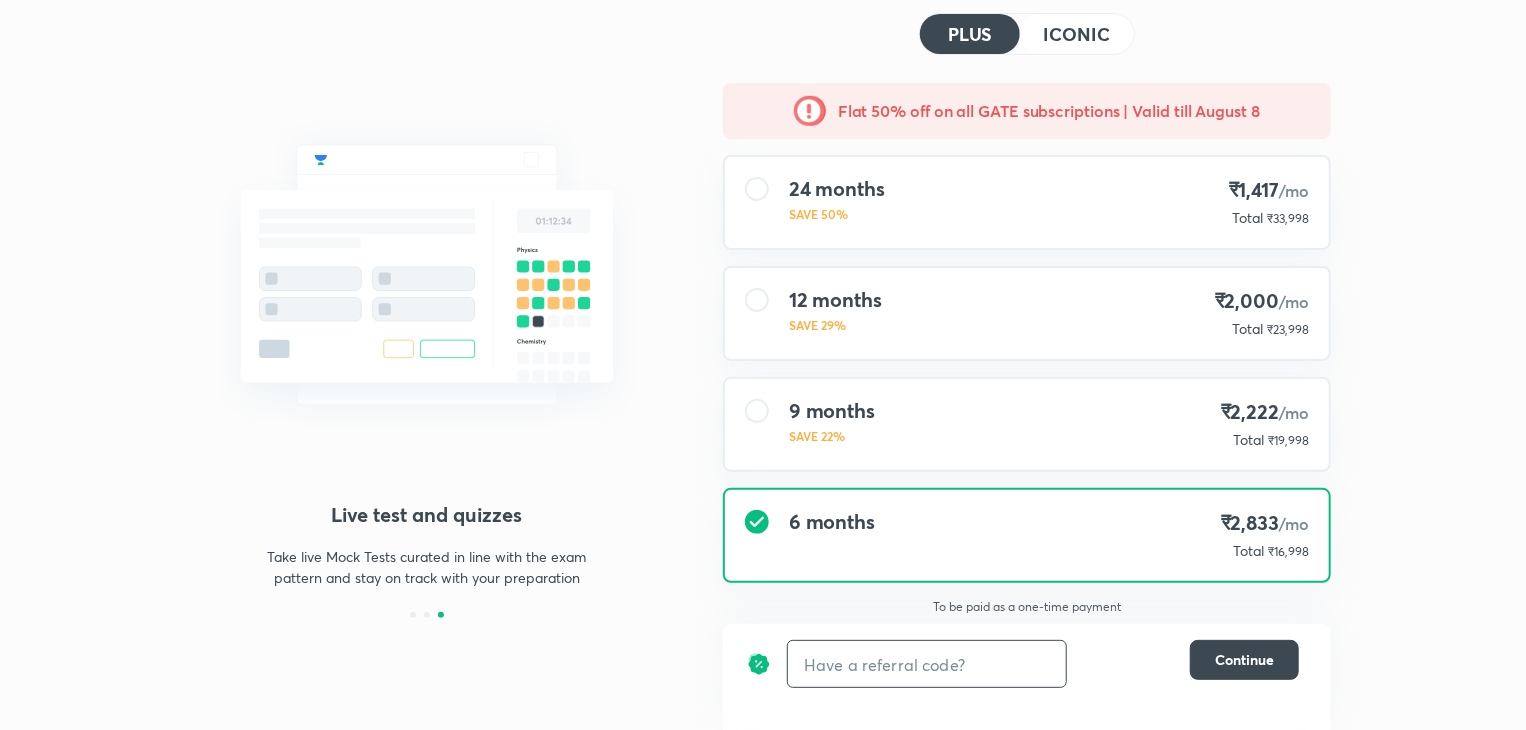 click at bounding box center [927, 664] 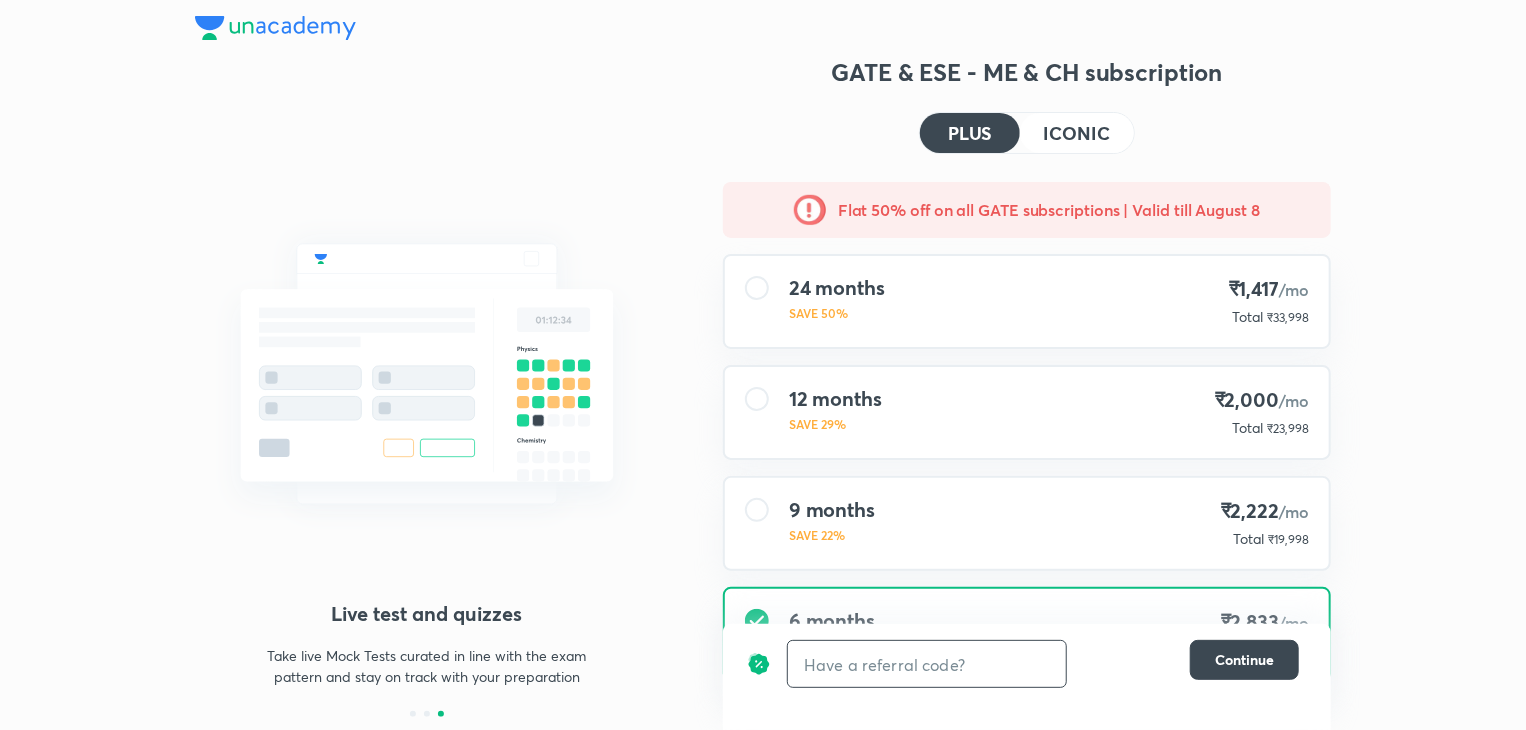 scroll, scrollTop: 99, scrollLeft: 0, axis: vertical 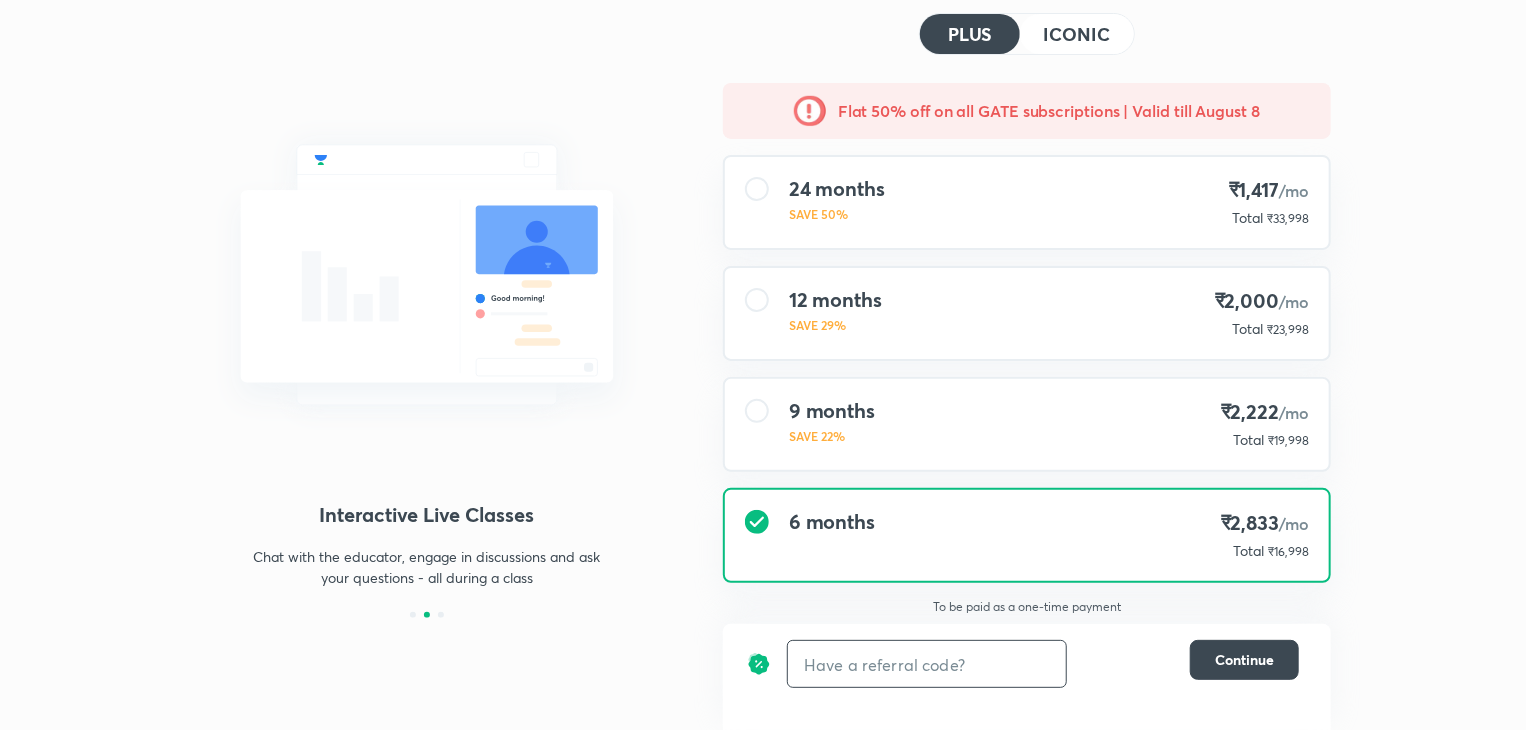click at bounding box center [927, 664] 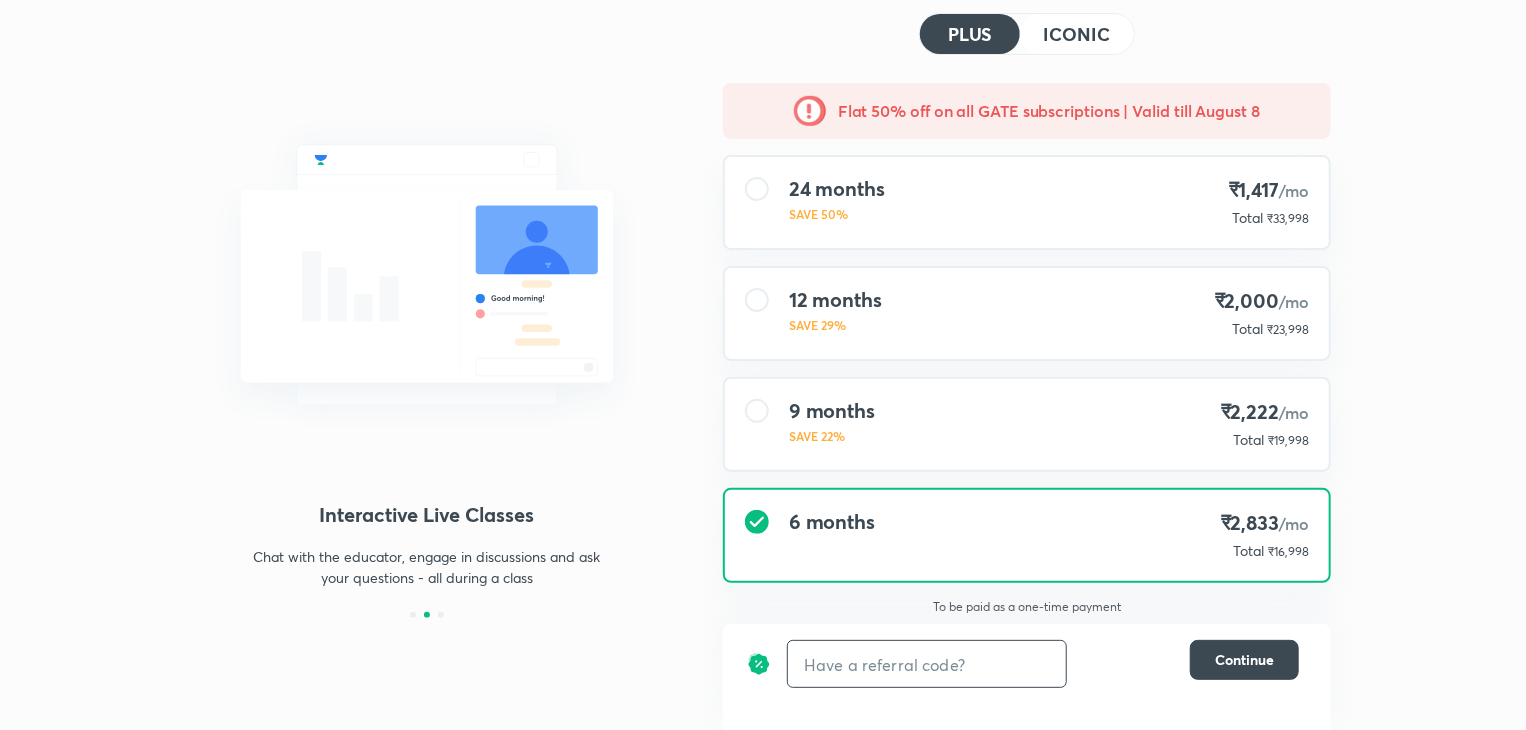 paste on "[COUPON_CODE]" 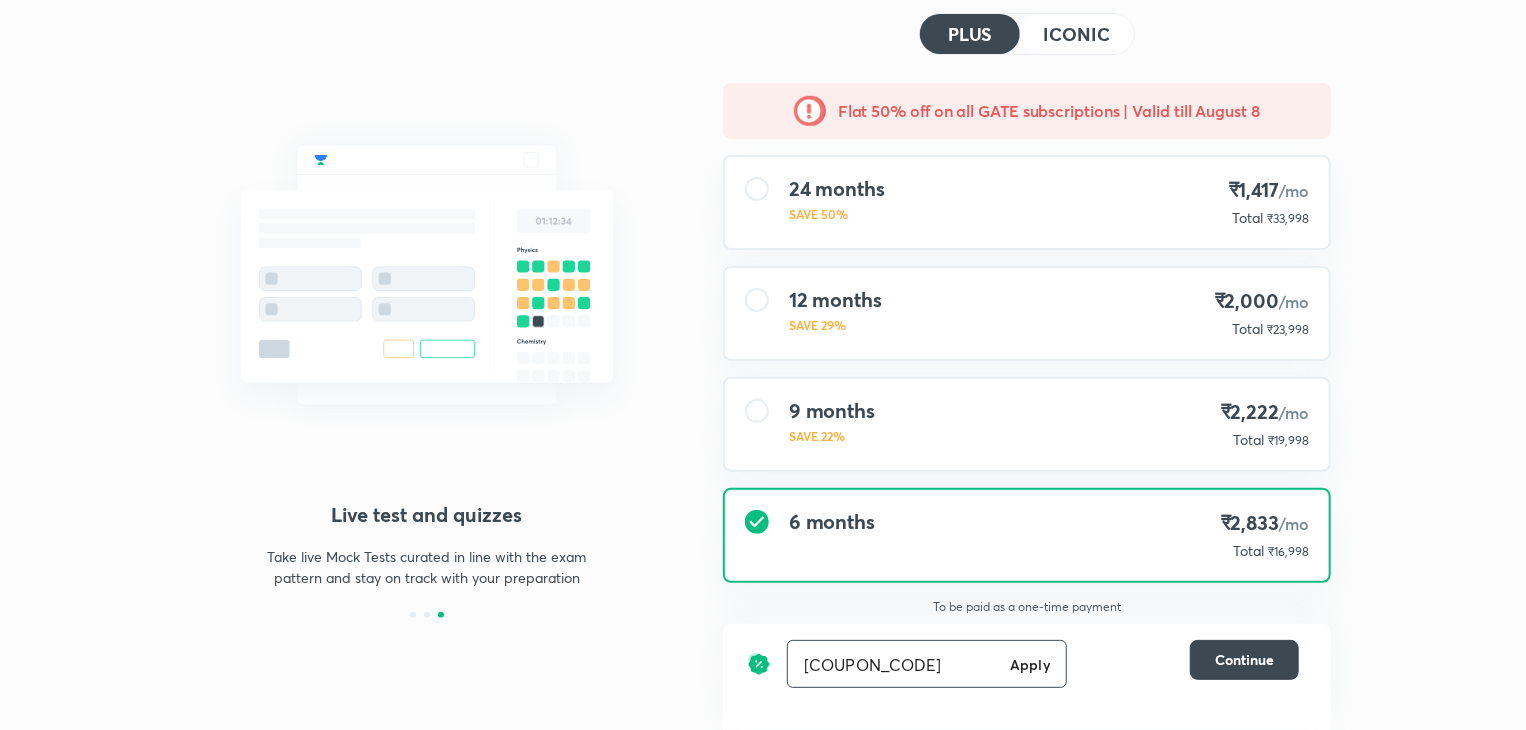 type on "[COUPON_CODE]" 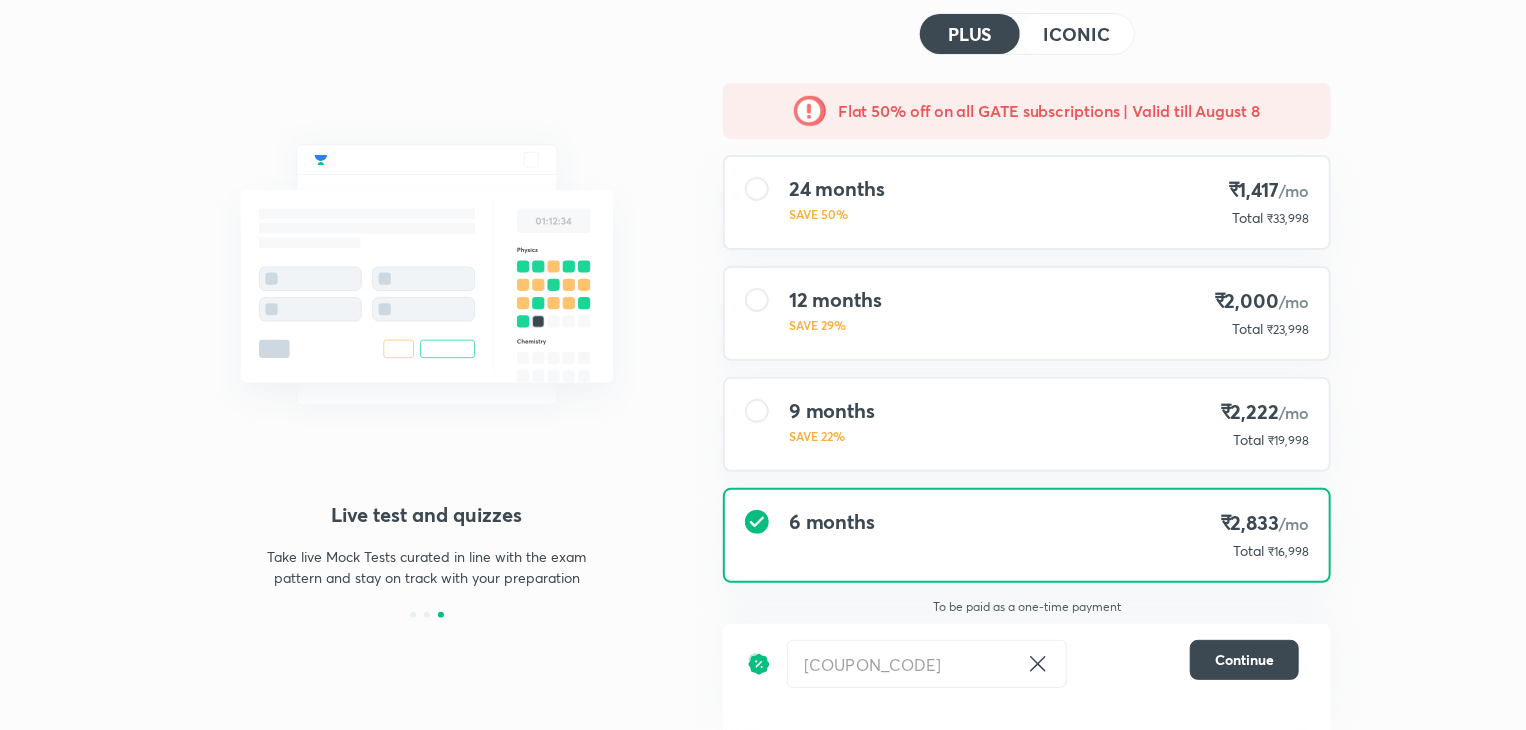 scroll, scrollTop: 97, scrollLeft: 0, axis: vertical 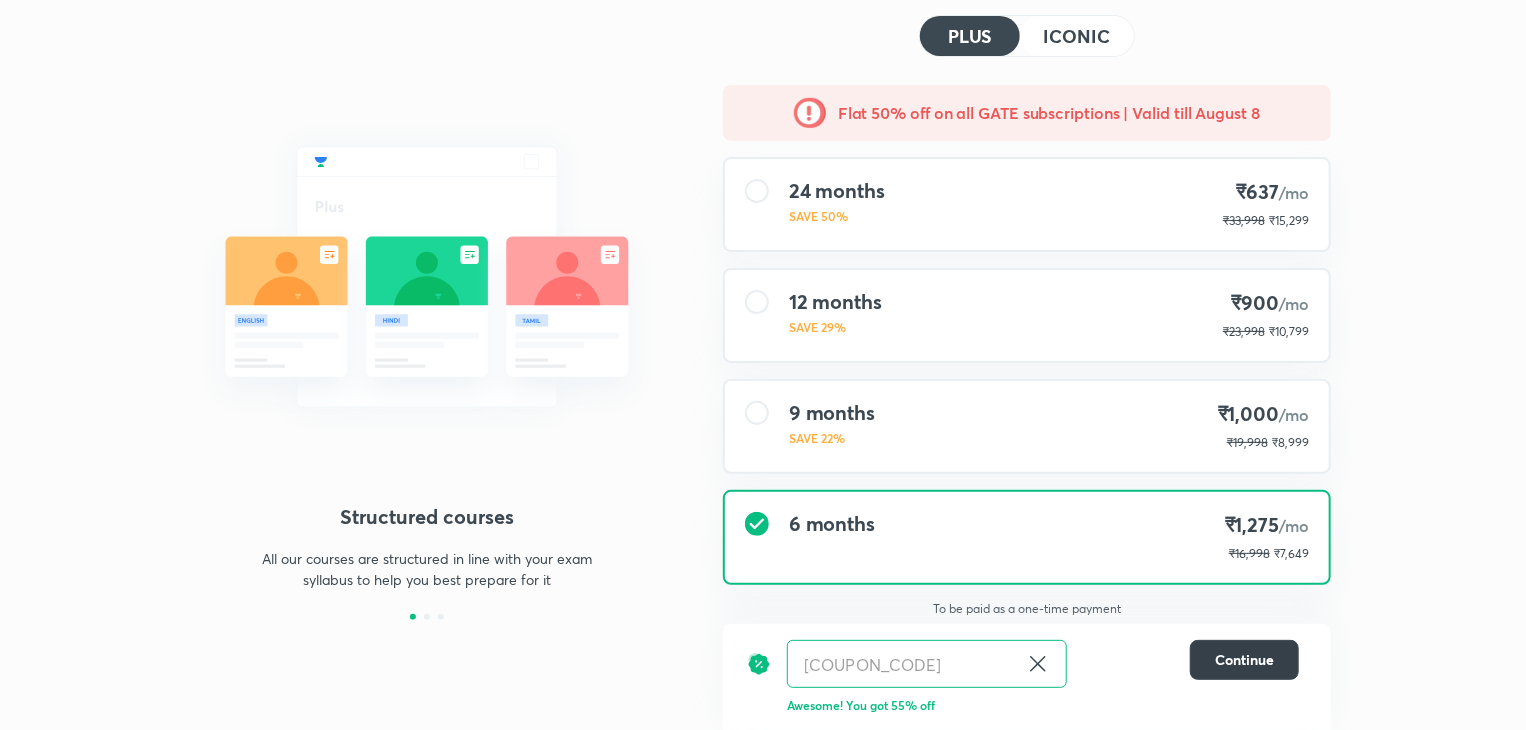 click on "Continue" at bounding box center (1244, 660) 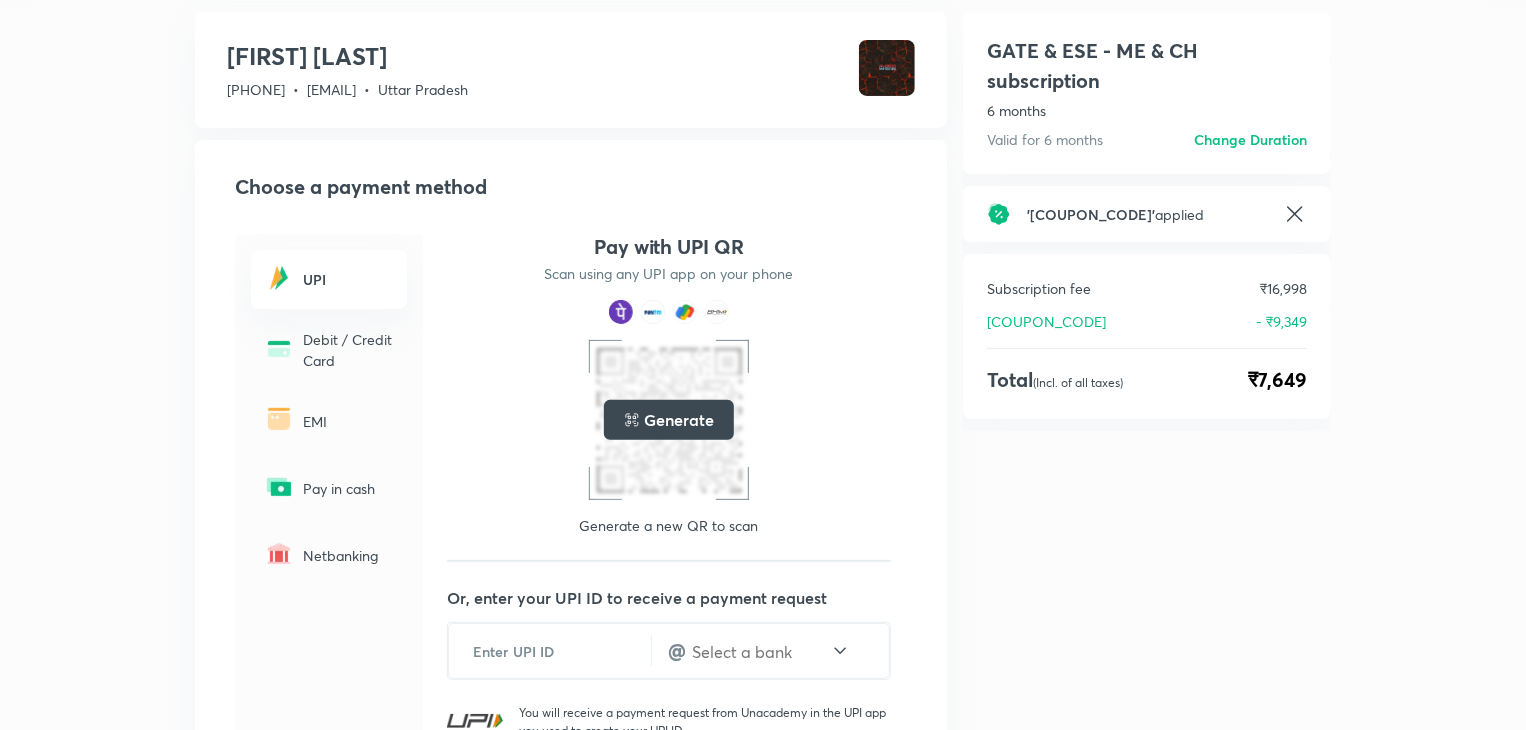 scroll, scrollTop: 96, scrollLeft: 0, axis: vertical 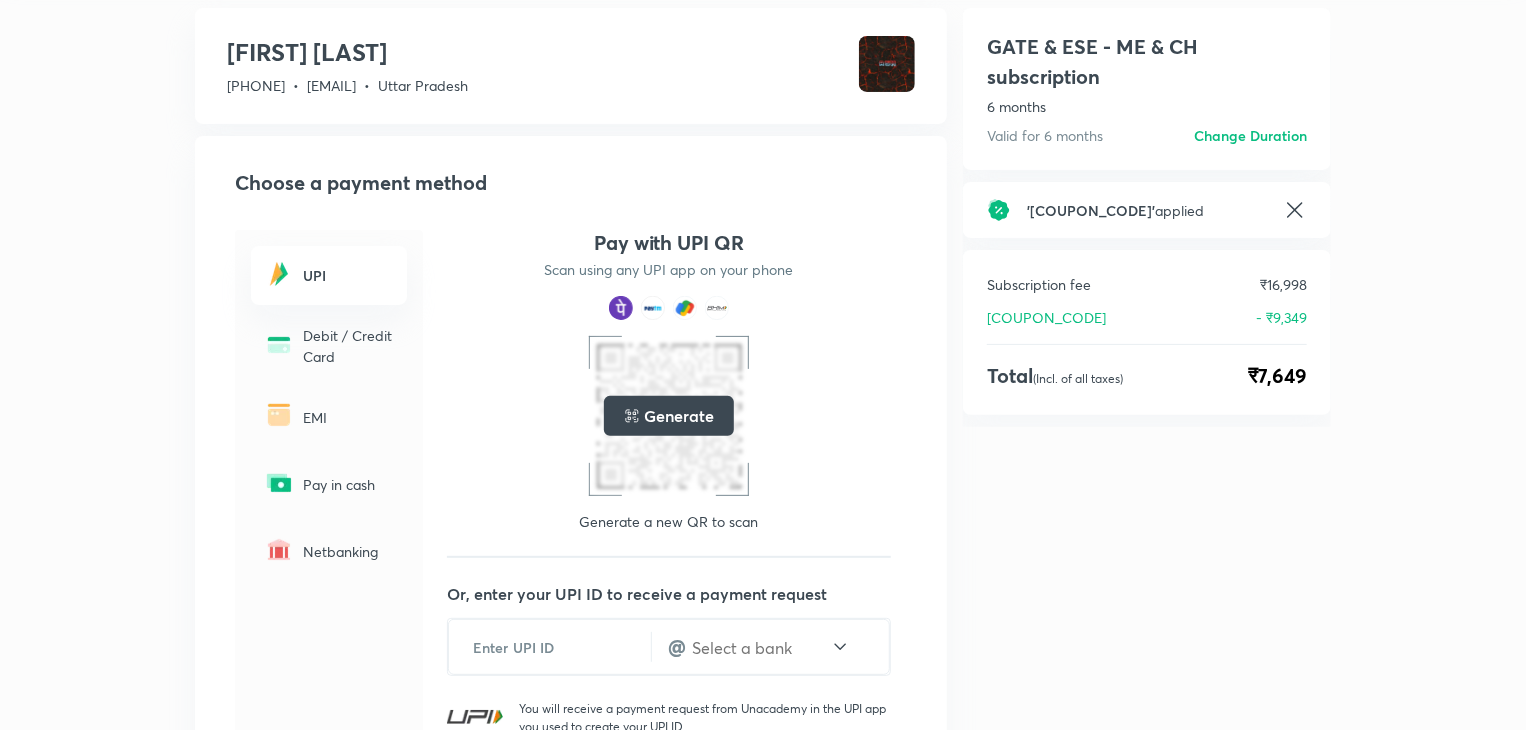 click on "Generate" at bounding box center (678, 416) 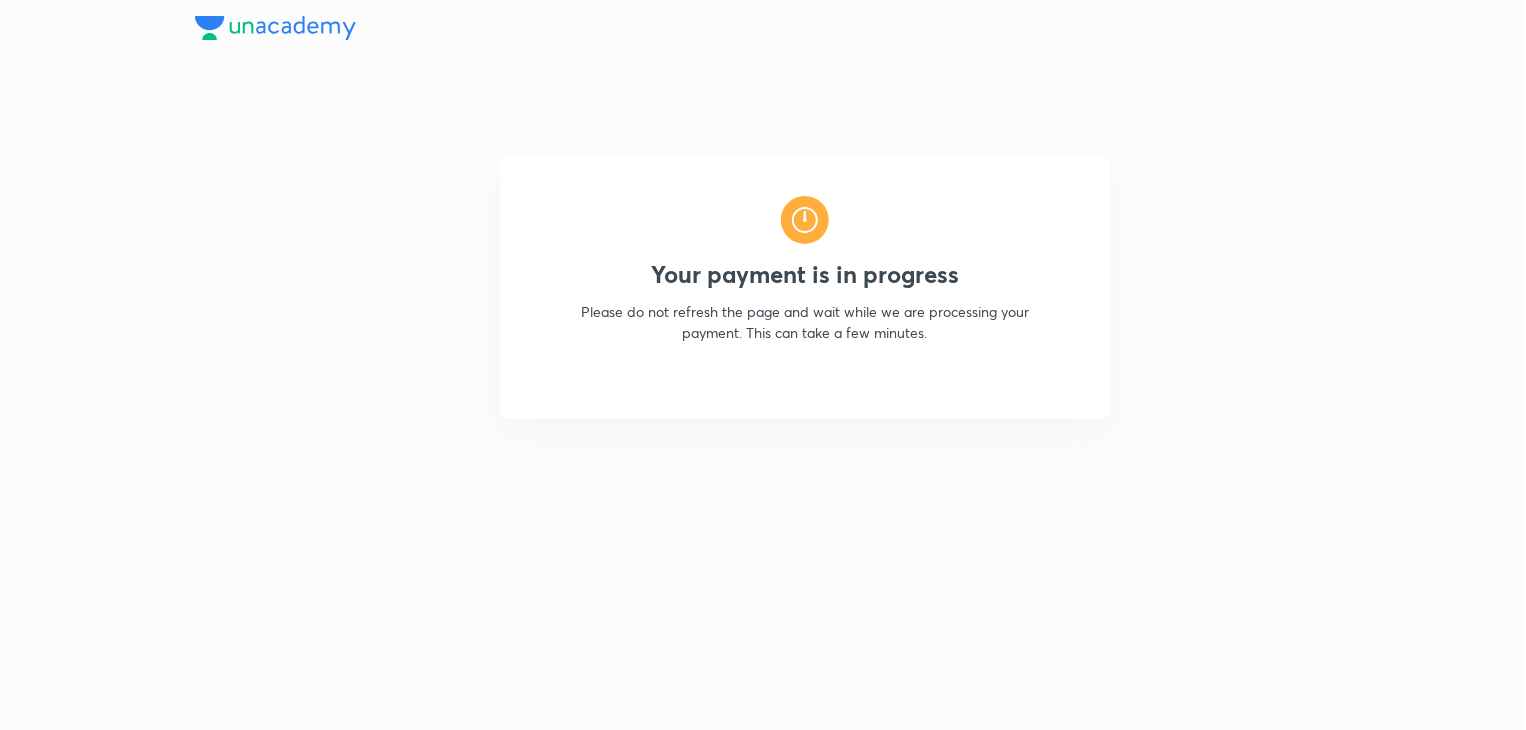 scroll, scrollTop: 0, scrollLeft: 0, axis: both 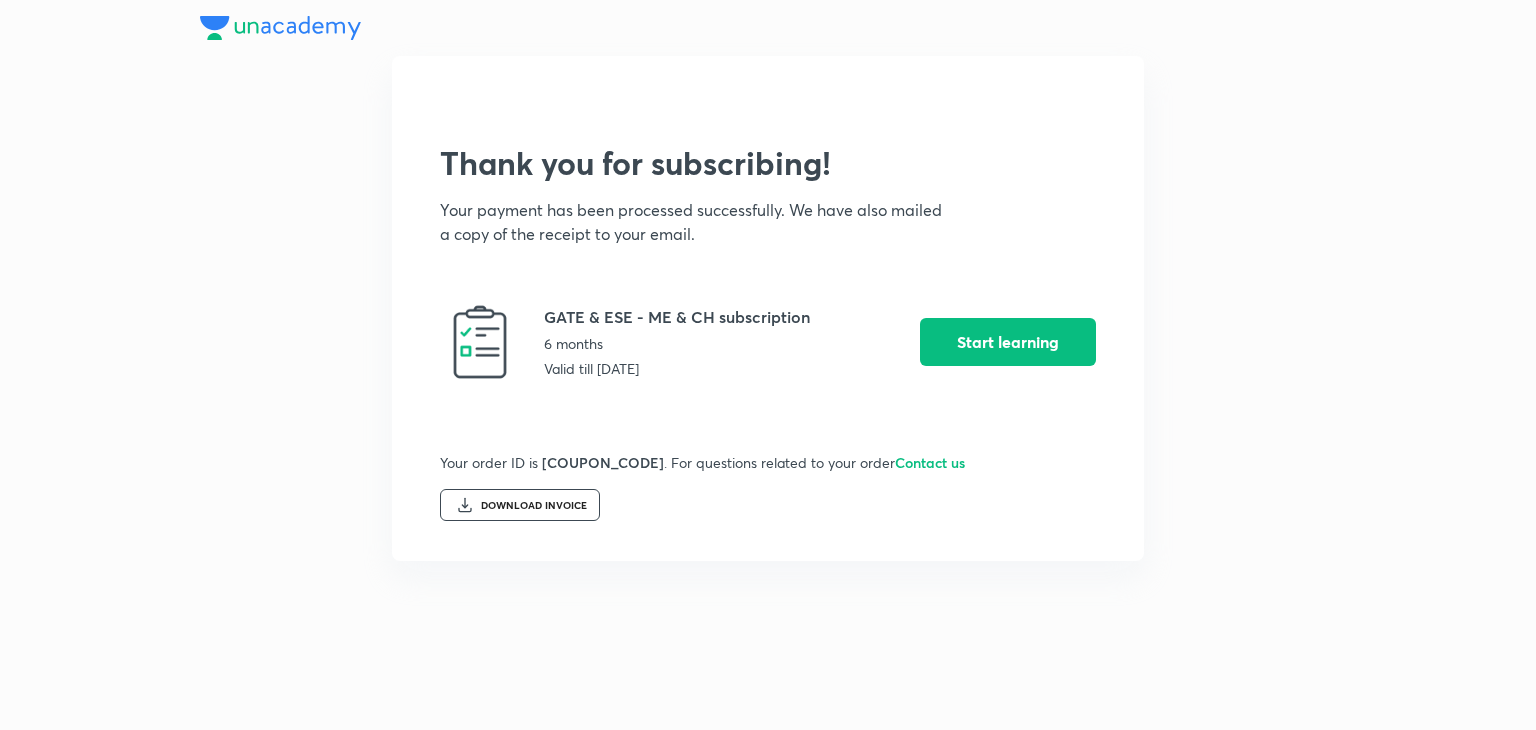 click on "DOWNLOAD INVOICE" at bounding box center [534, 506] 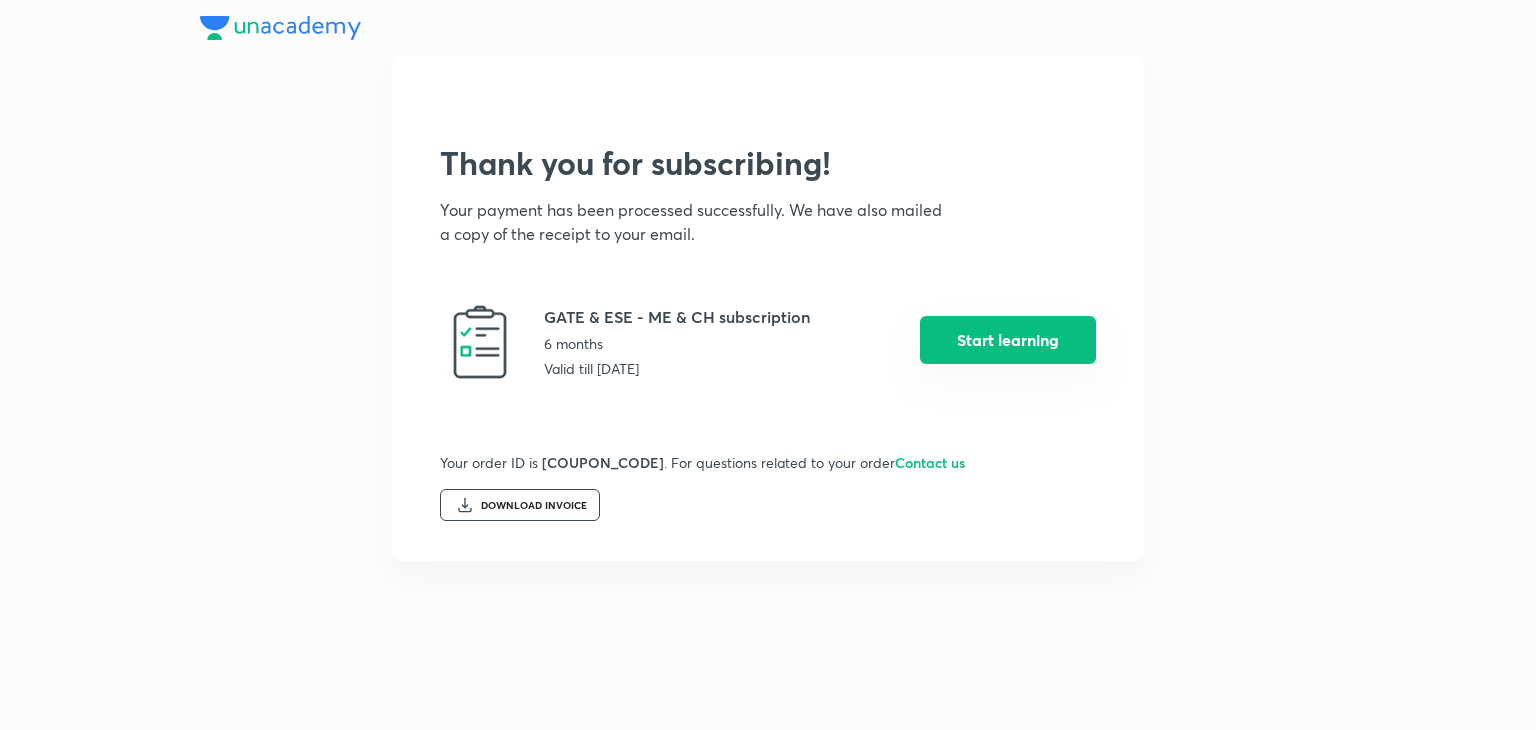 click on "Start learning" at bounding box center (1008, 340) 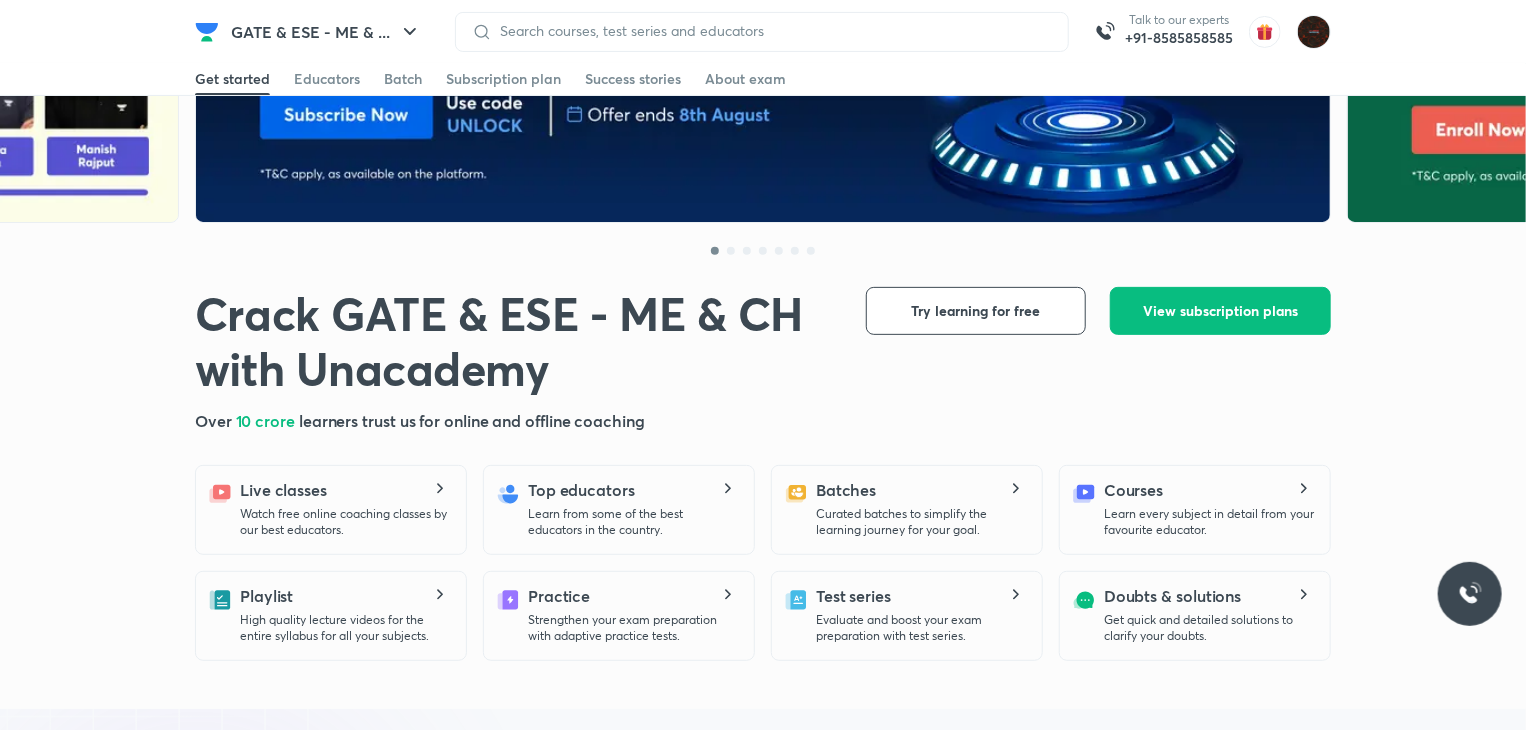 scroll, scrollTop: 238, scrollLeft: 0, axis: vertical 